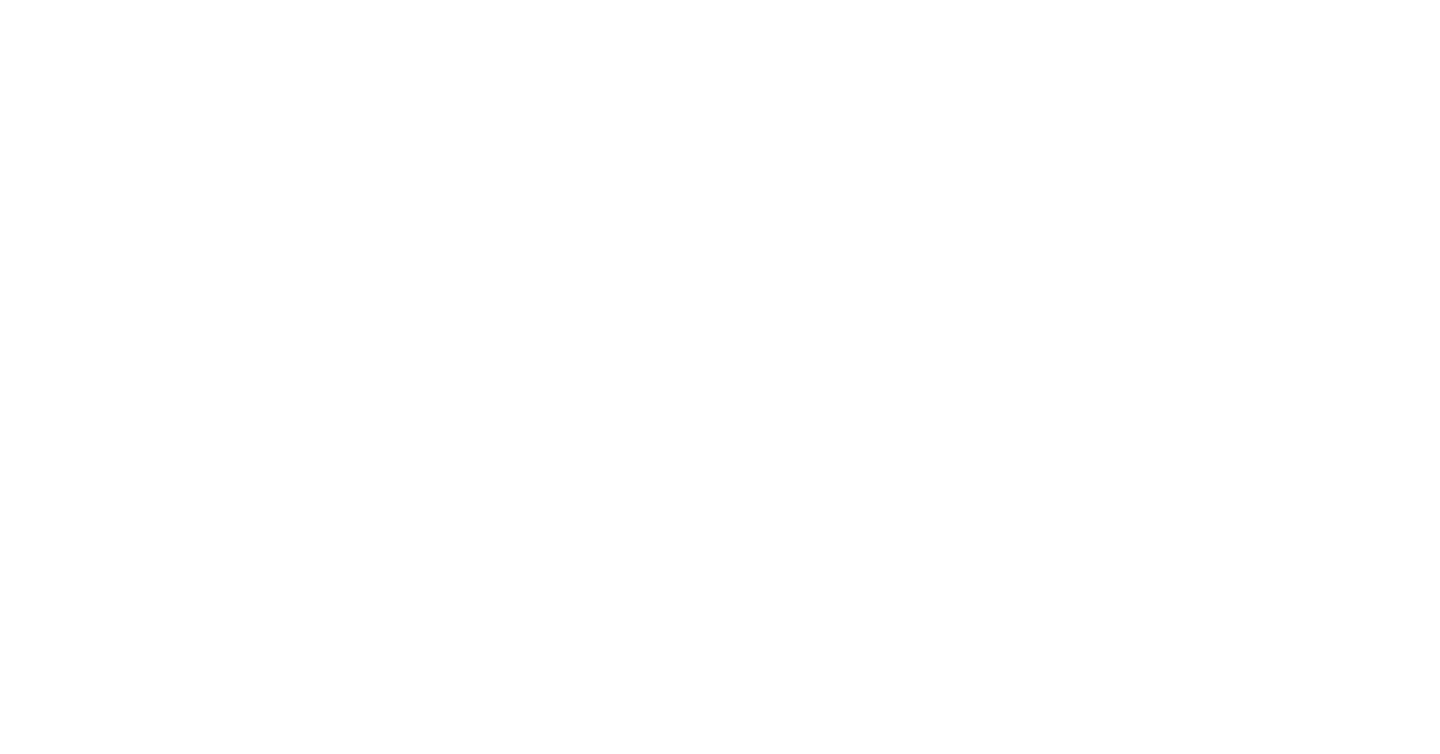 scroll, scrollTop: 0, scrollLeft: 0, axis: both 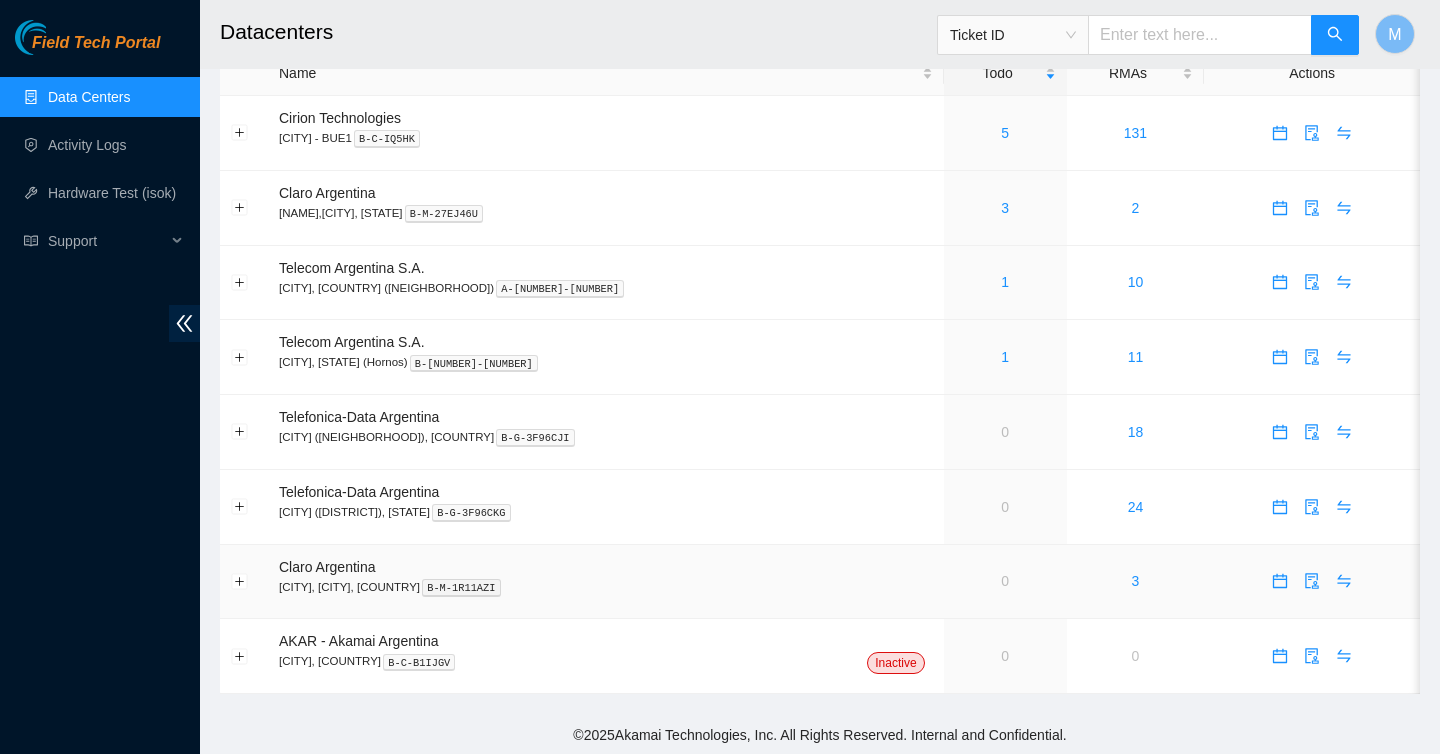 click on "0" at bounding box center [1005, 582] 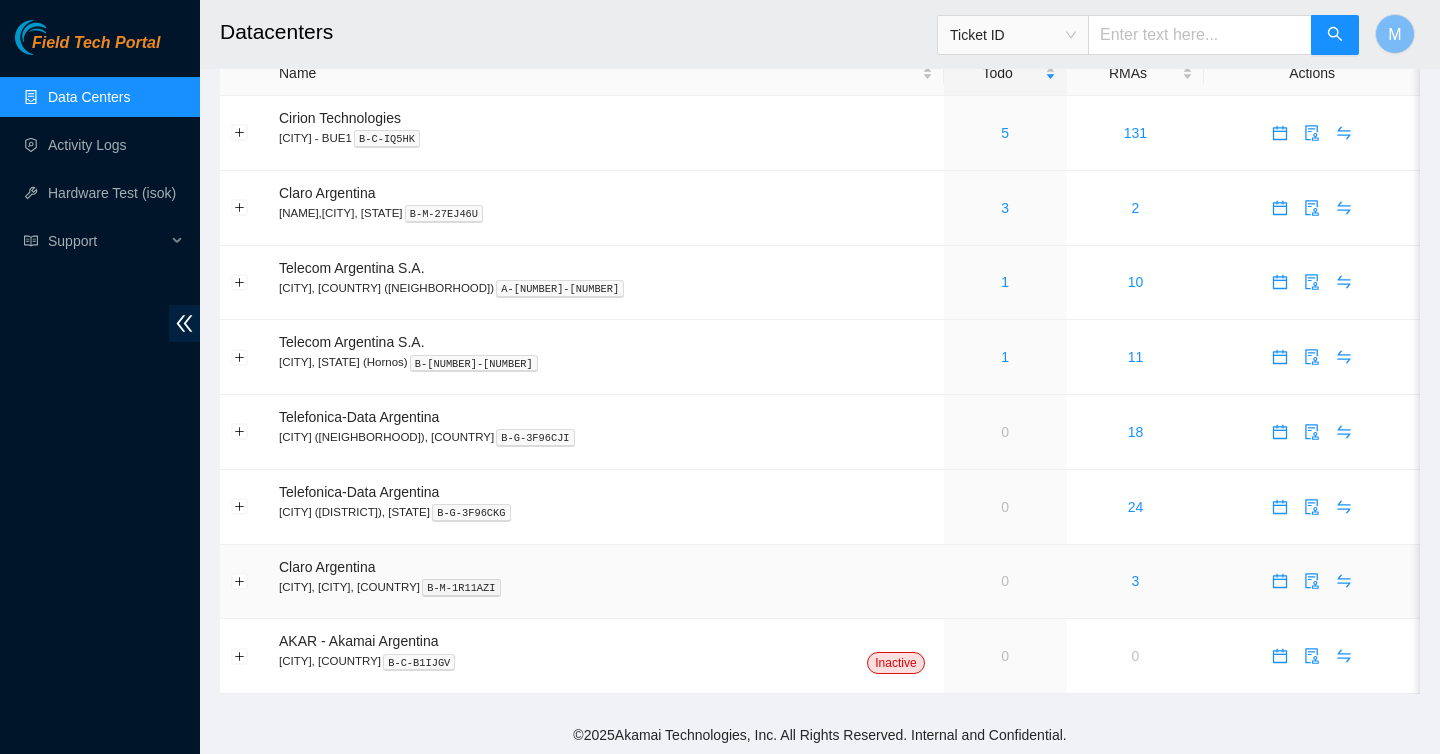 click on "3" at bounding box center (1135, 582) 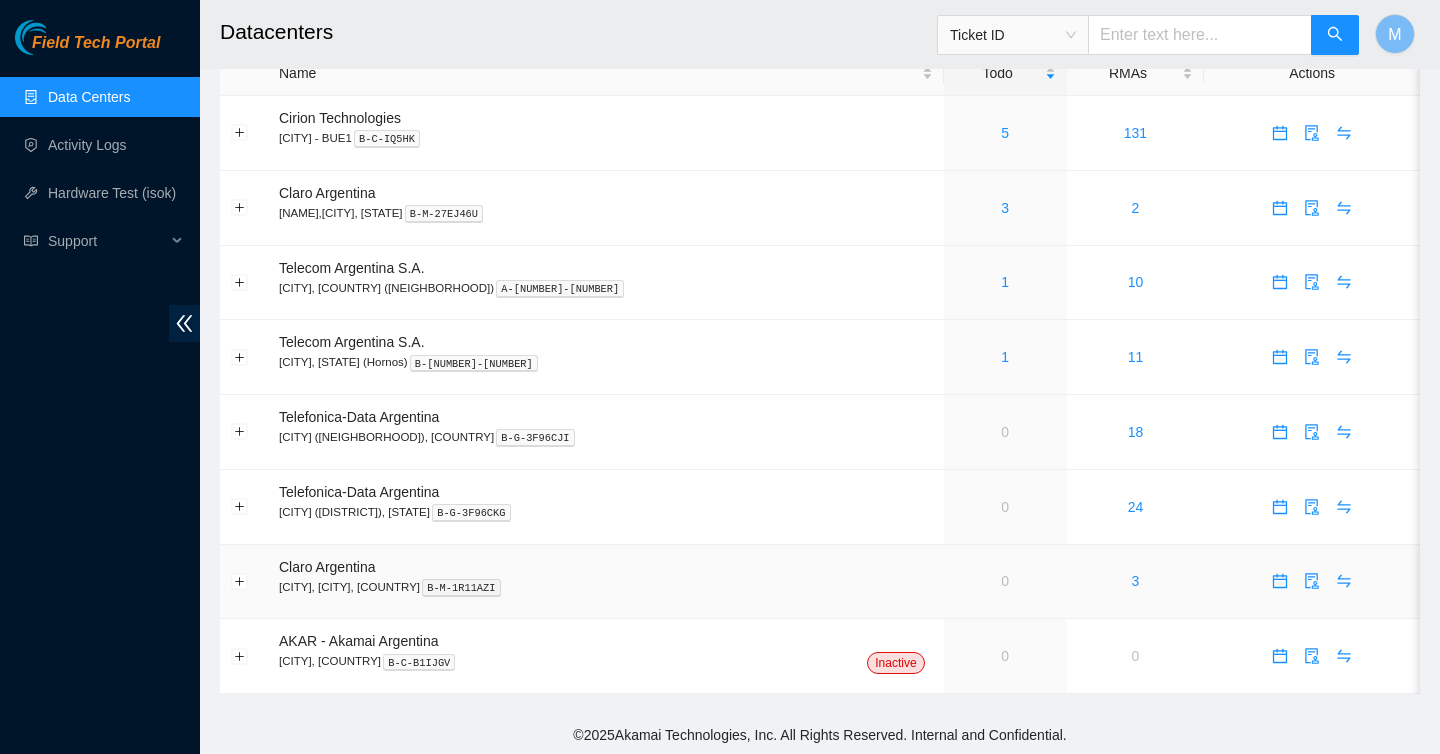 click on "3" at bounding box center [1135, 582] 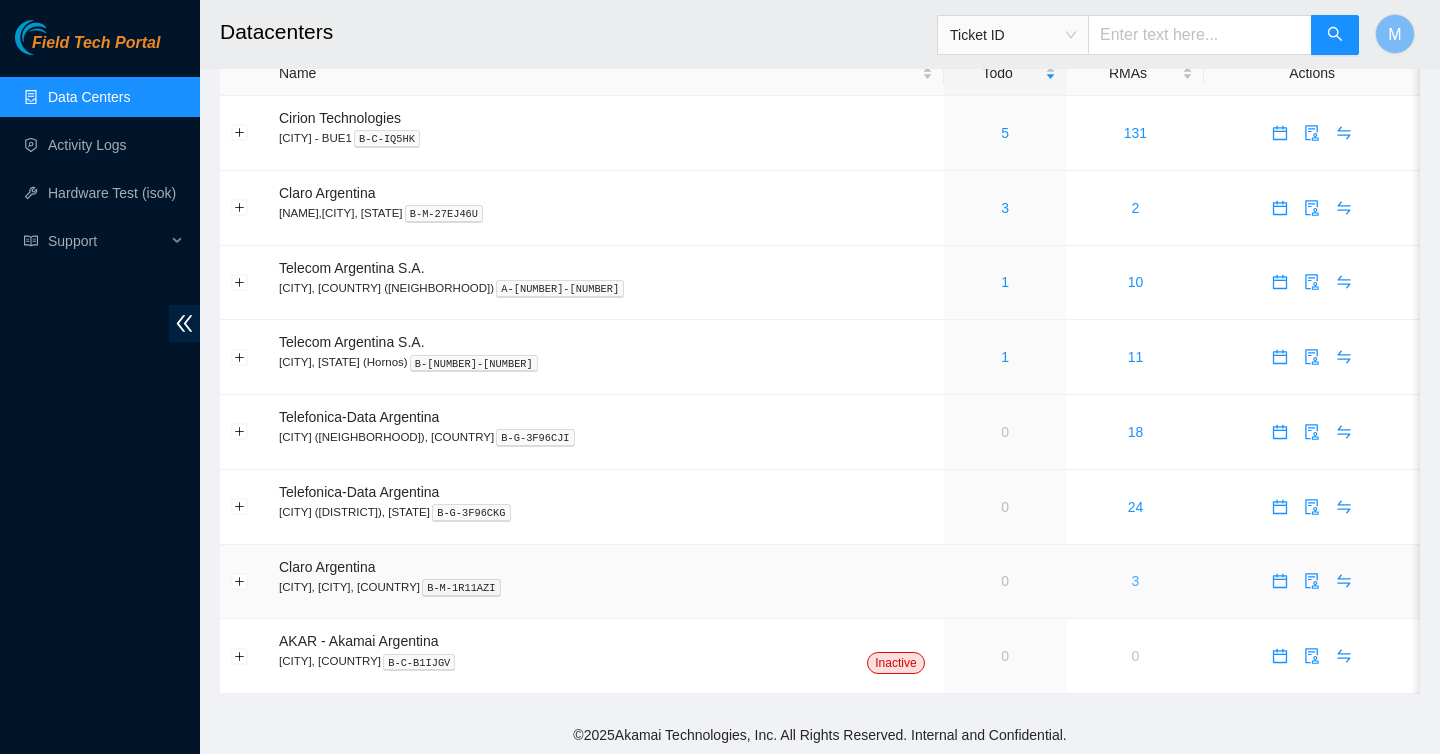 click on "3" at bounding box center [1136, 581] 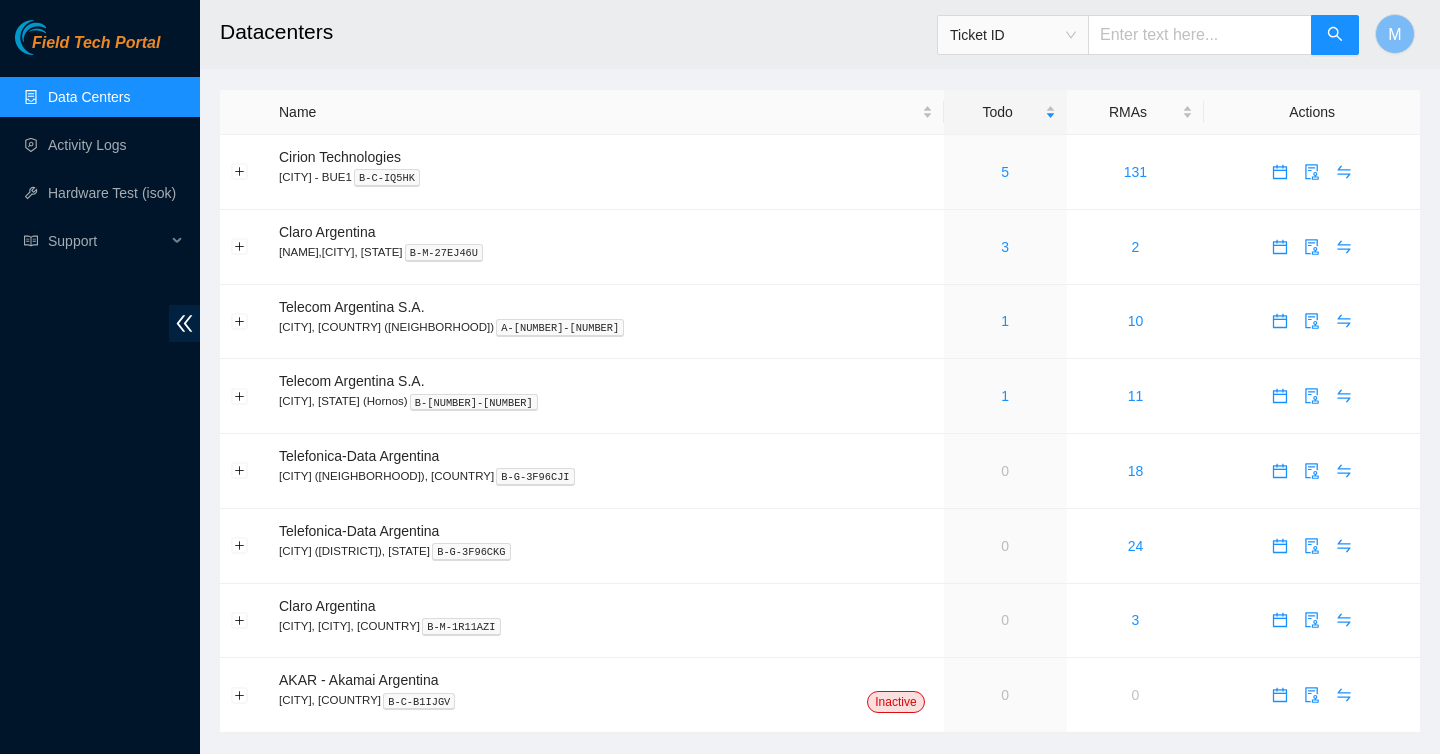scroll, scrollTop: 39, scrollLeft: 0, axis: vertical 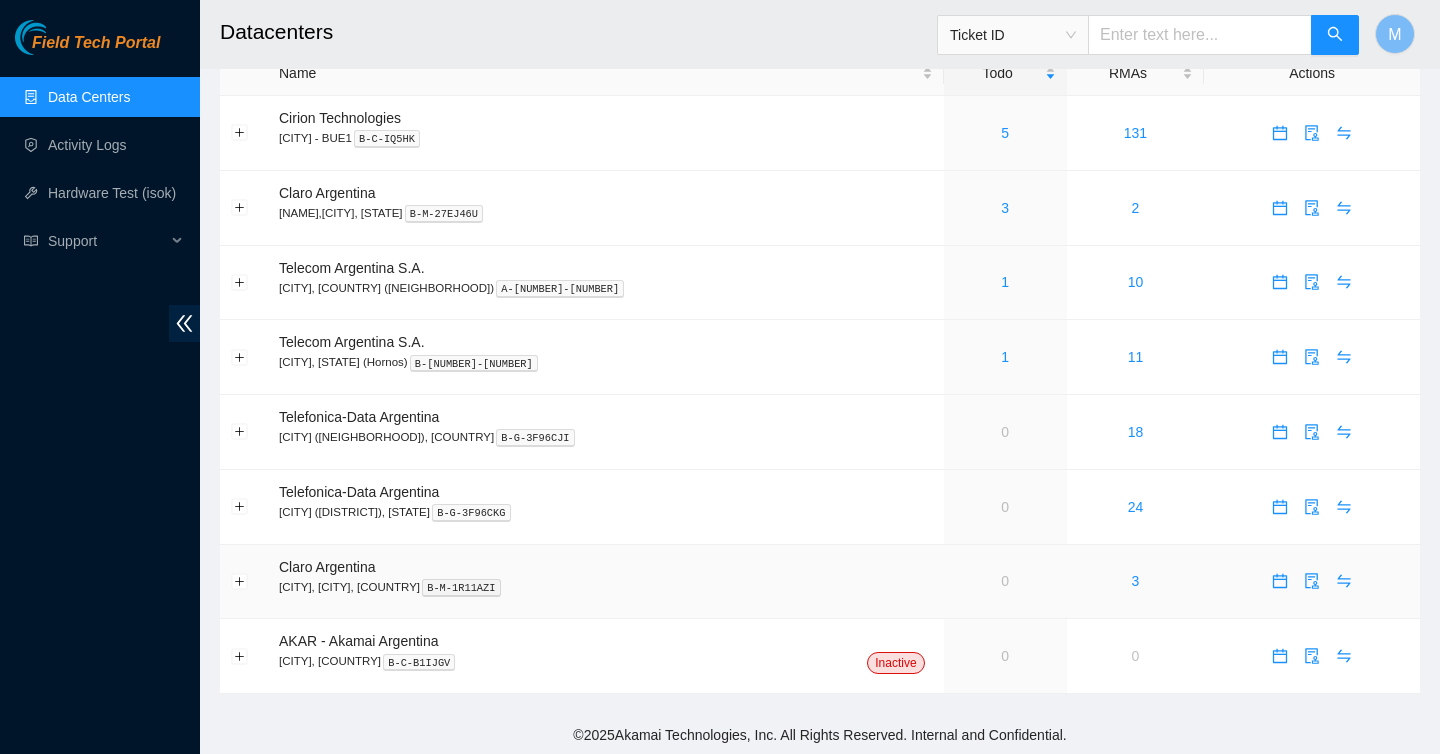 click on "0" at bounding box center [1005, 582] 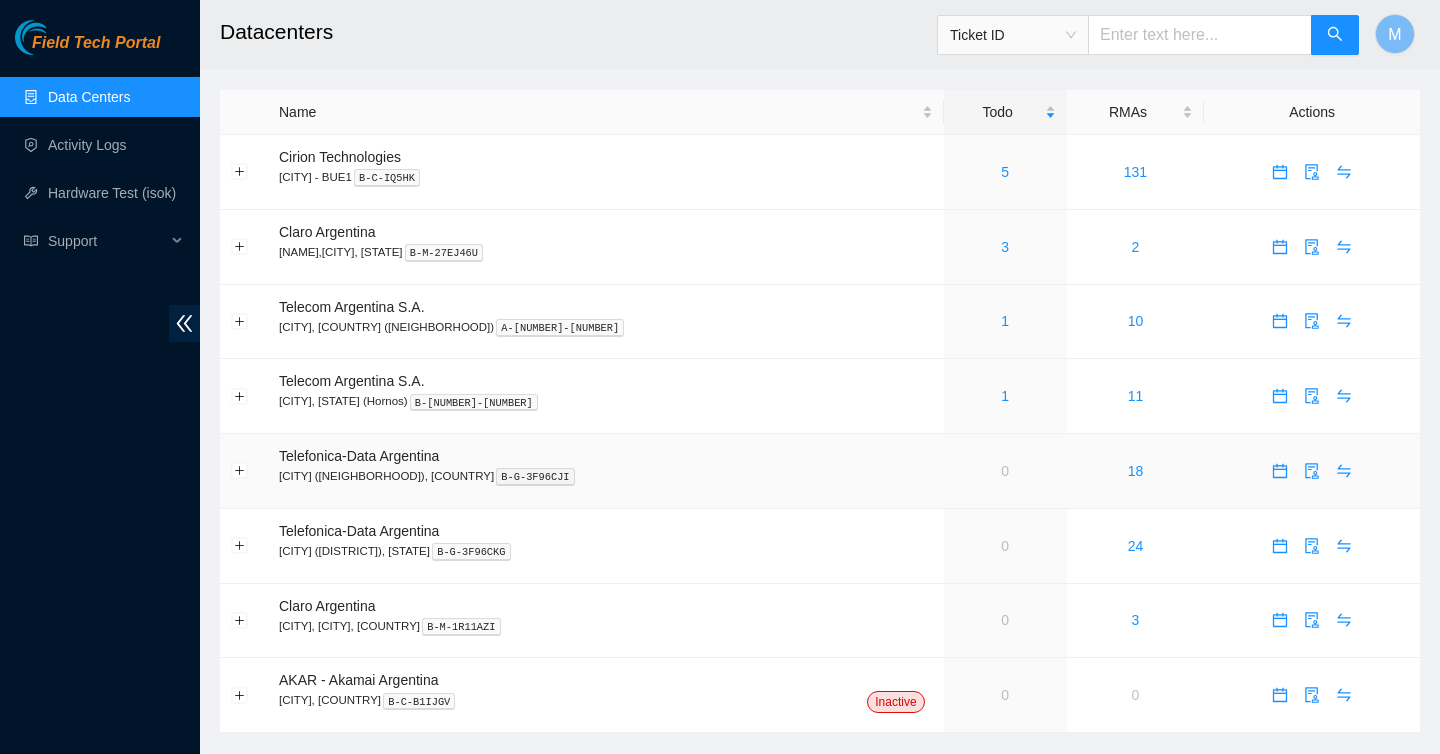 scroll, scrollTop: 39, scrollLeft: 0, axis: vertical 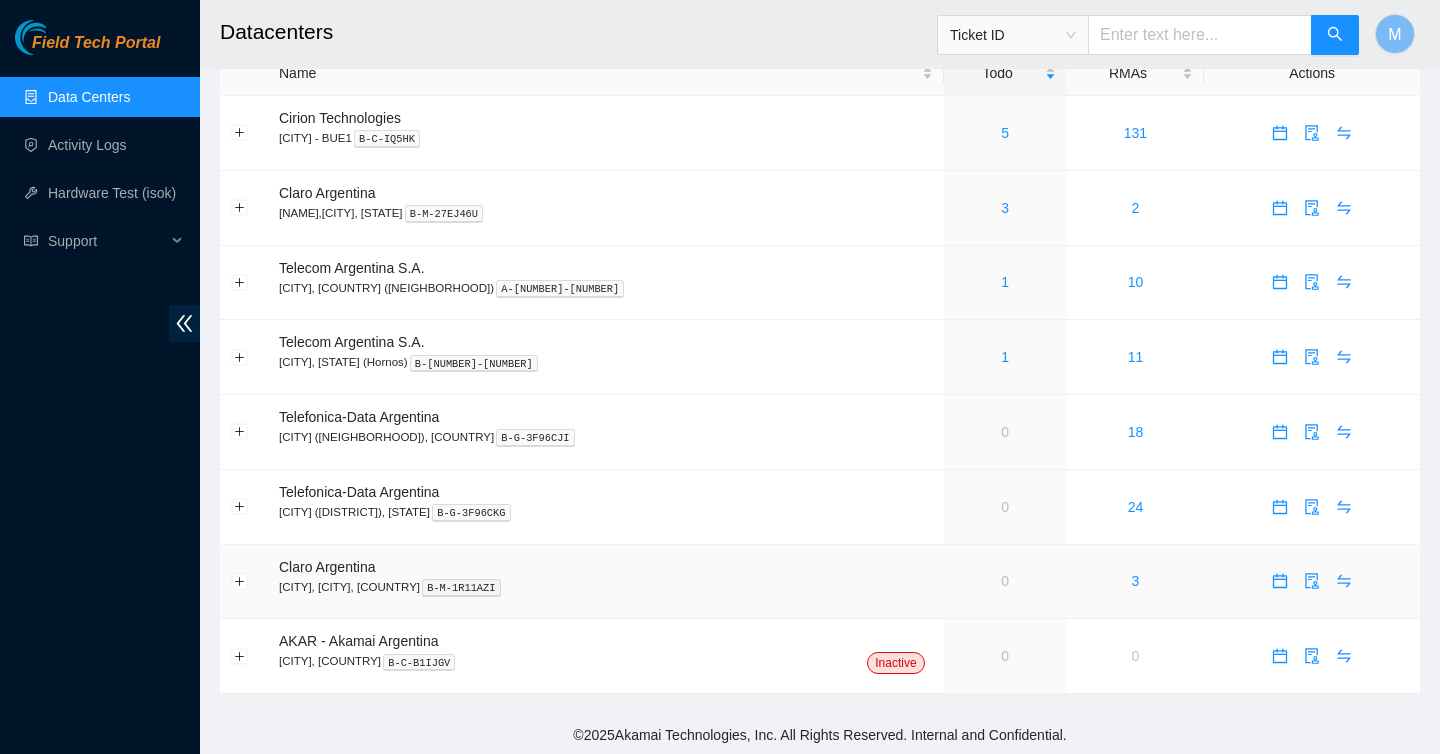 click on "0" at bounding box center (1005, 582) 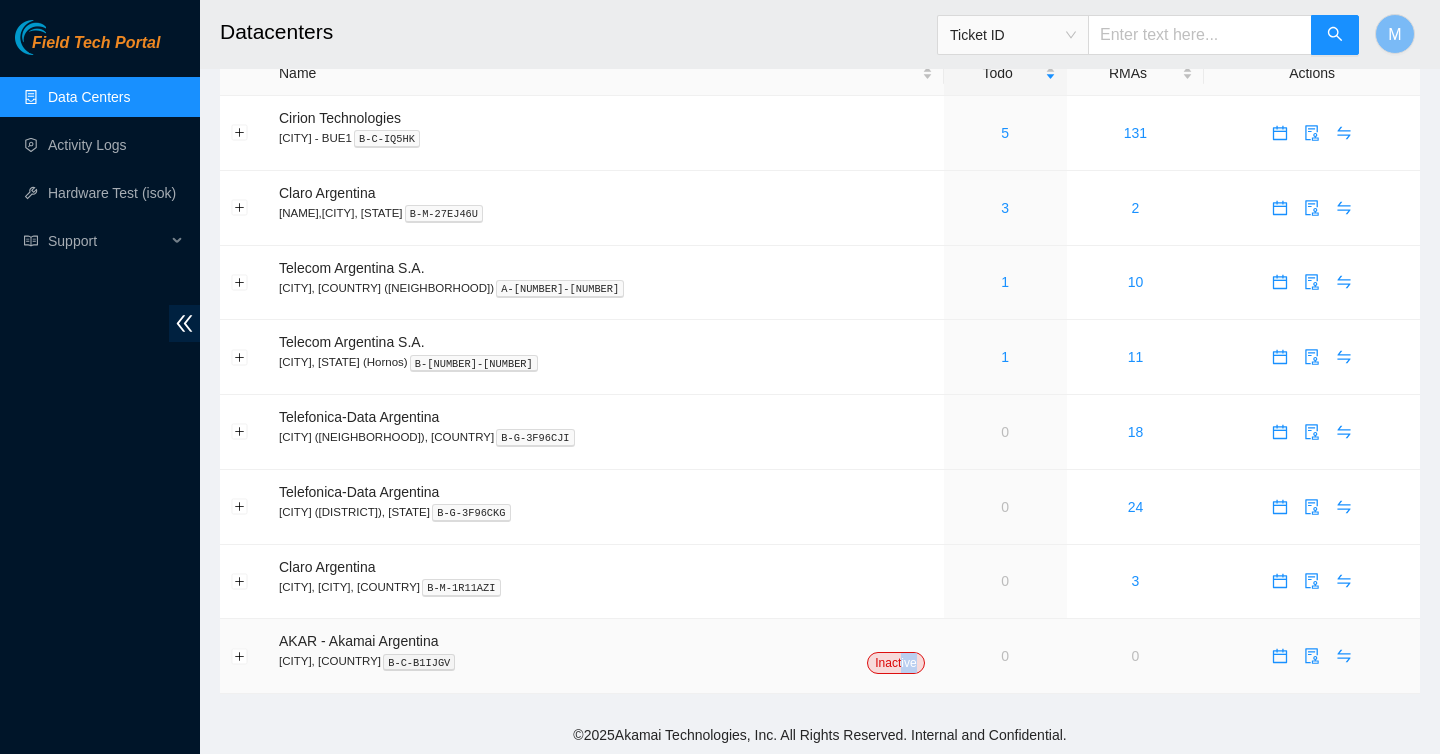 drag, startPoint x: 852, startPoint y: 660, endPoint x: 877, endPoint y: 656, distance: 25.317978 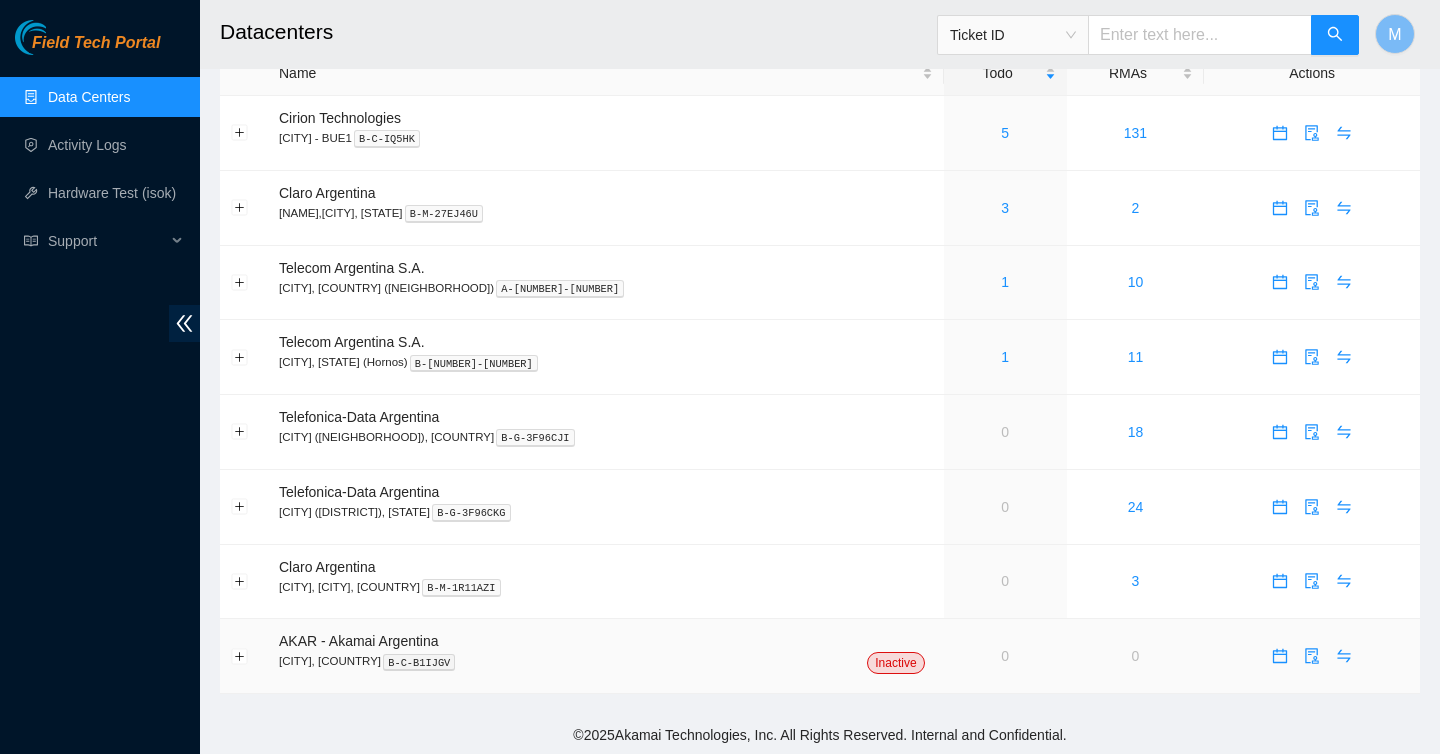 click on "[CITY],[STATE] B-C-B1IJGV Inactive" at bounding box center [606, 661] 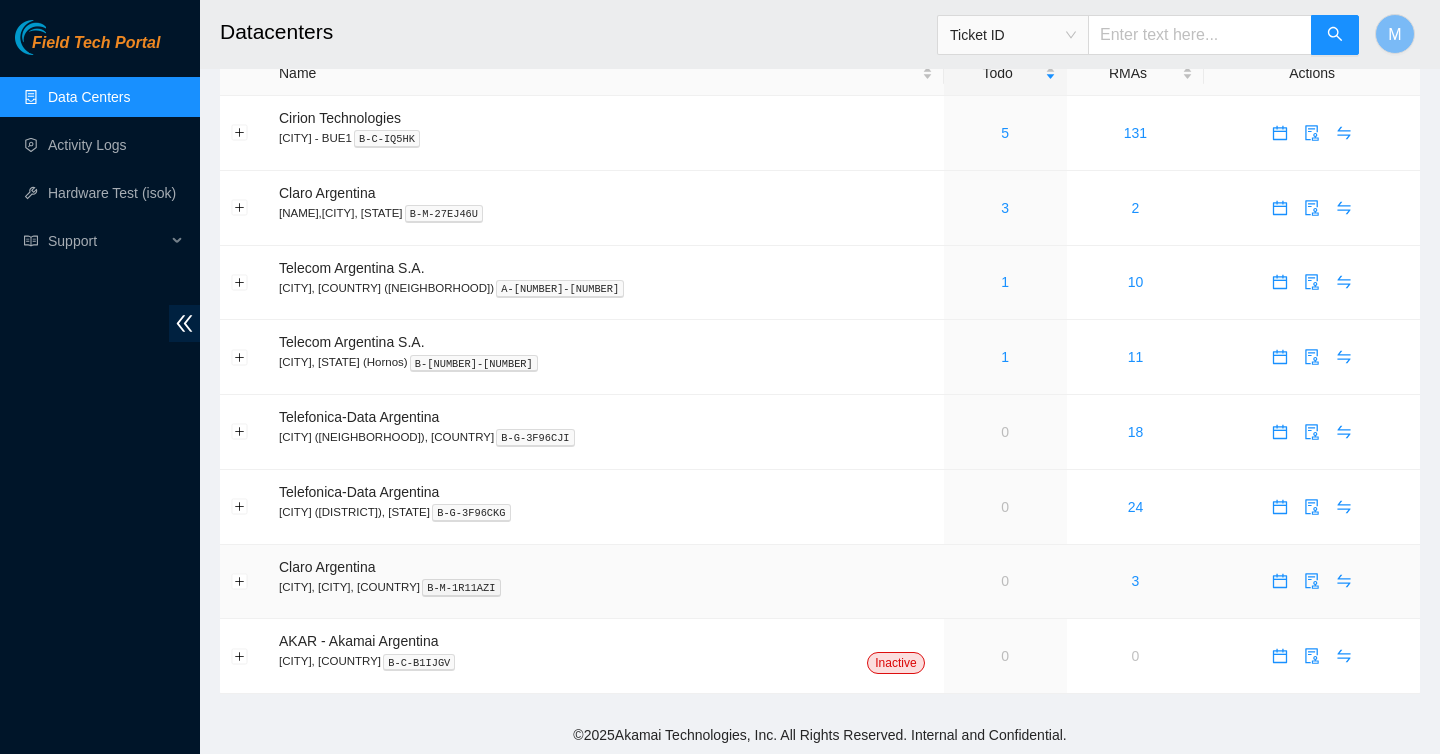 scroll, scrollTop: 0, scrollLeft: 0, axis: both 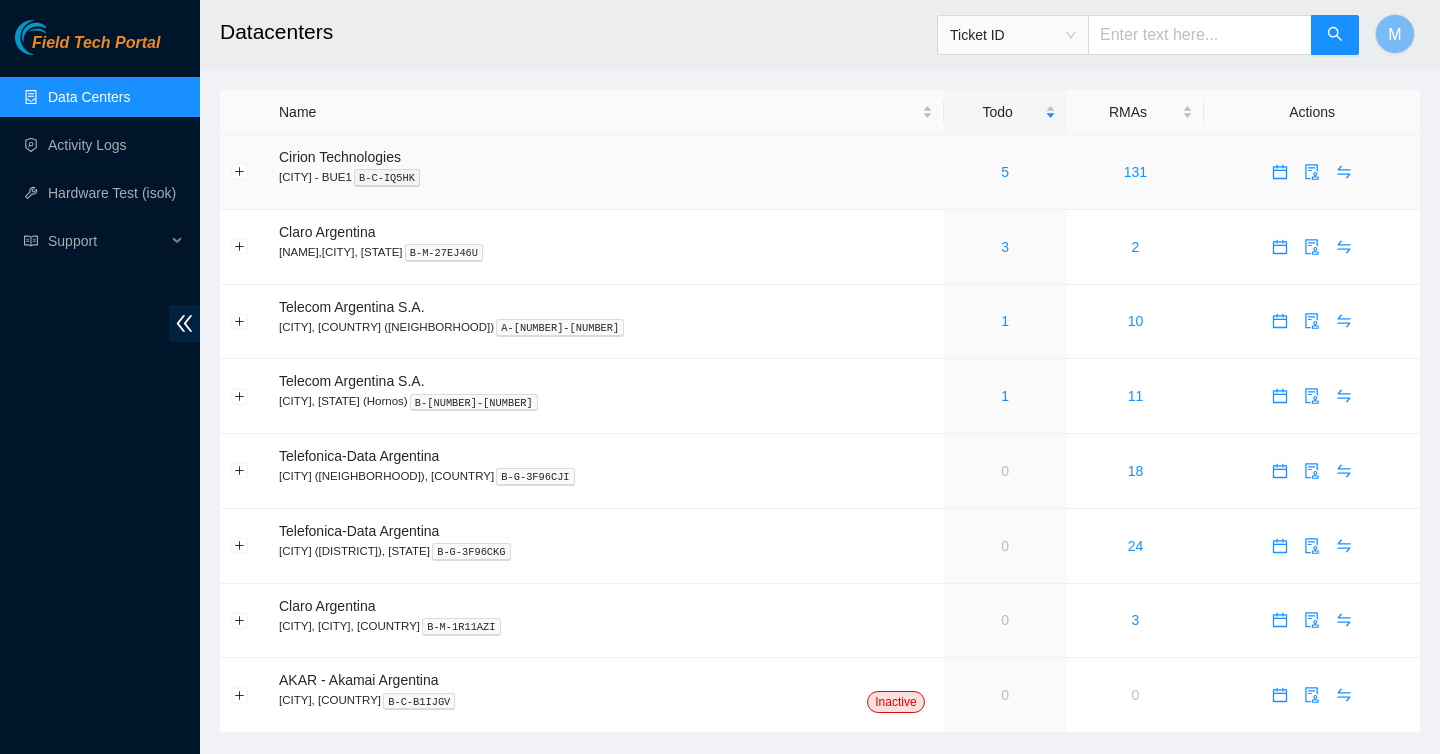 click on "131" at bounding box center [1135, 172] 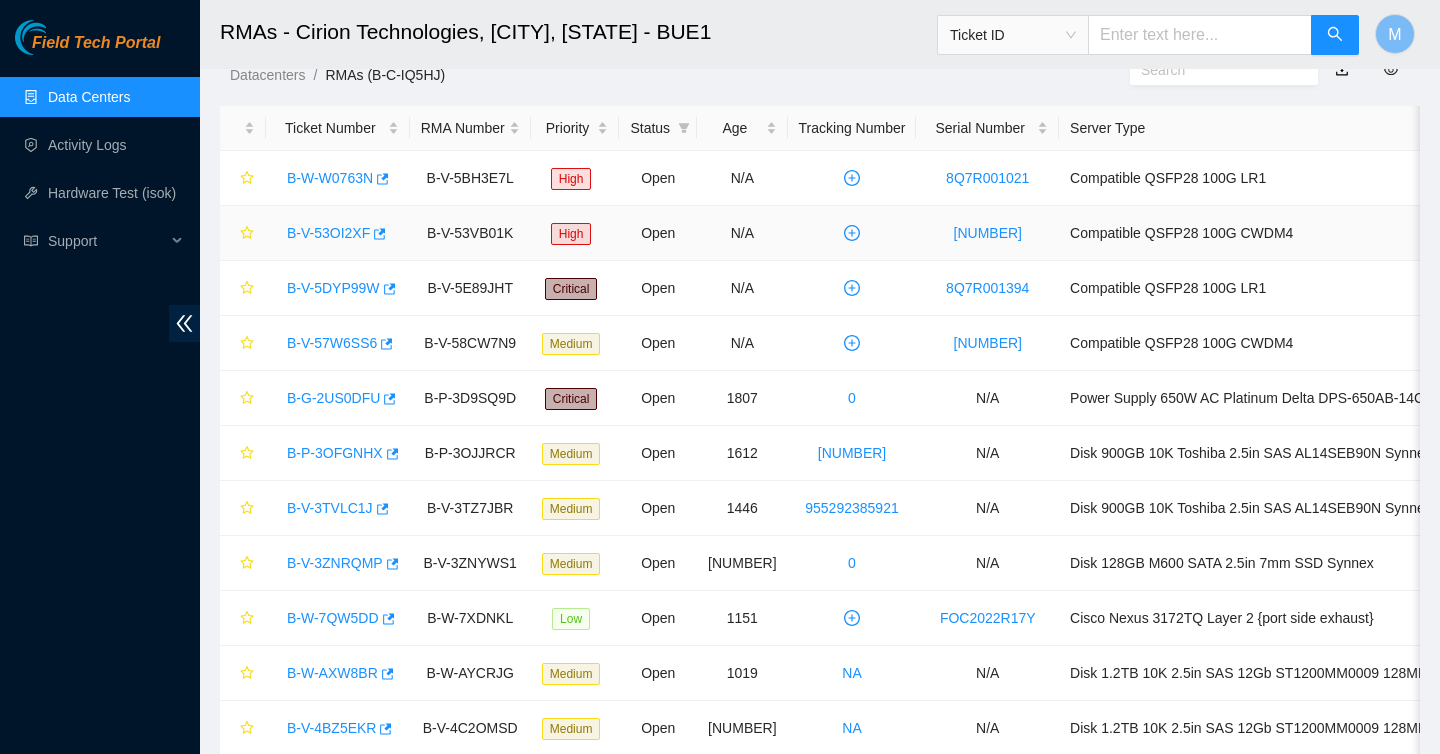 scroll, scrollTop: 27, scrollLeft: 0, axis: vertical 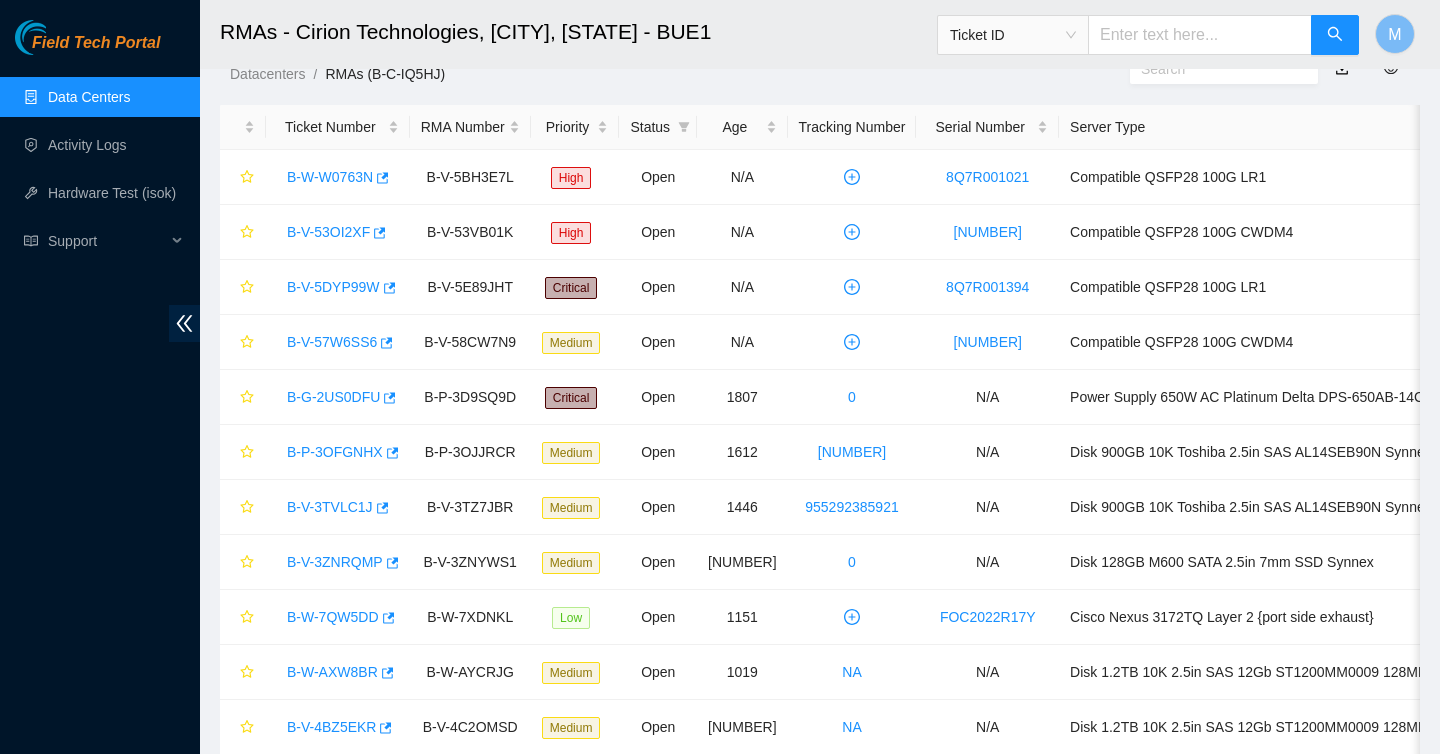 drag, startPoint x: 220, startPoint y: 103, endPoint x: 225, endPoint y: 87, distance: 16.763054 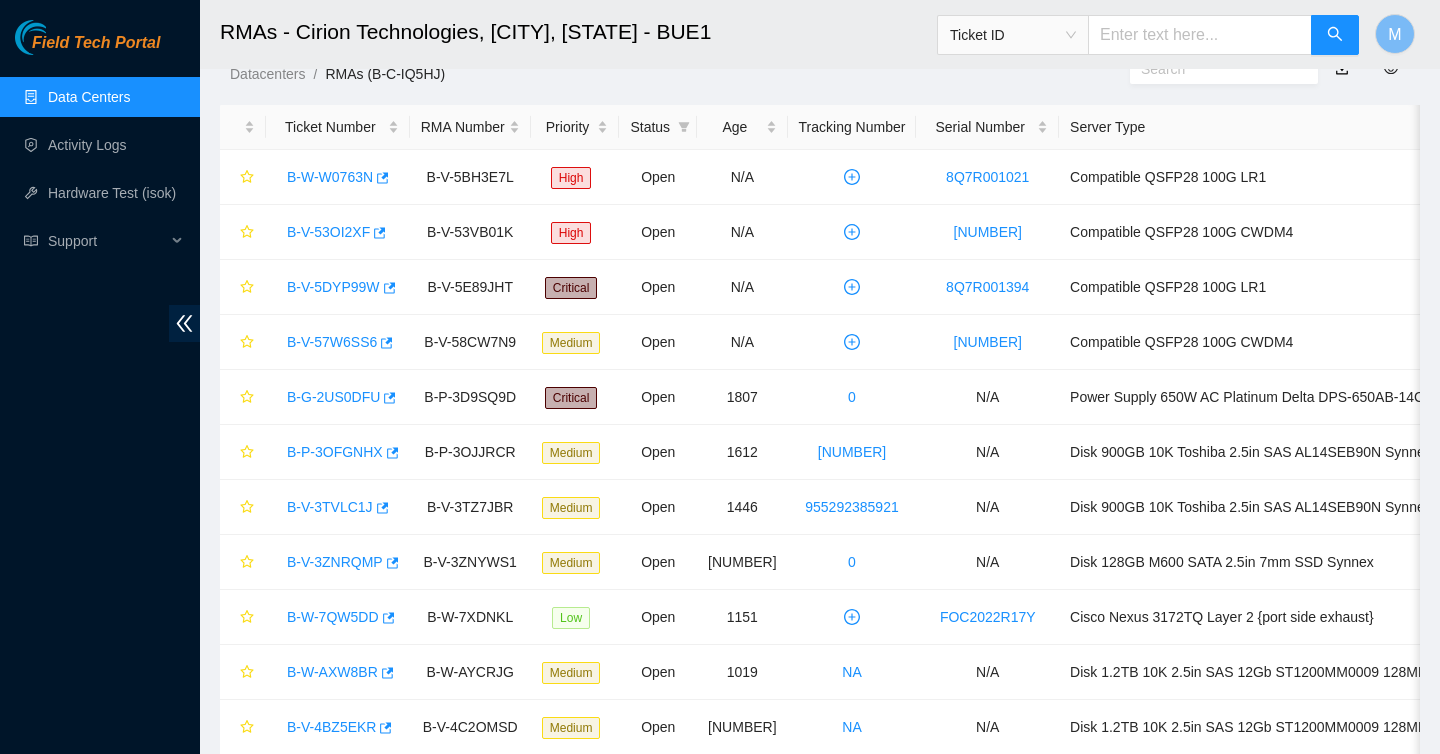 click on "Data Centers" at bounding box center (89, 97) 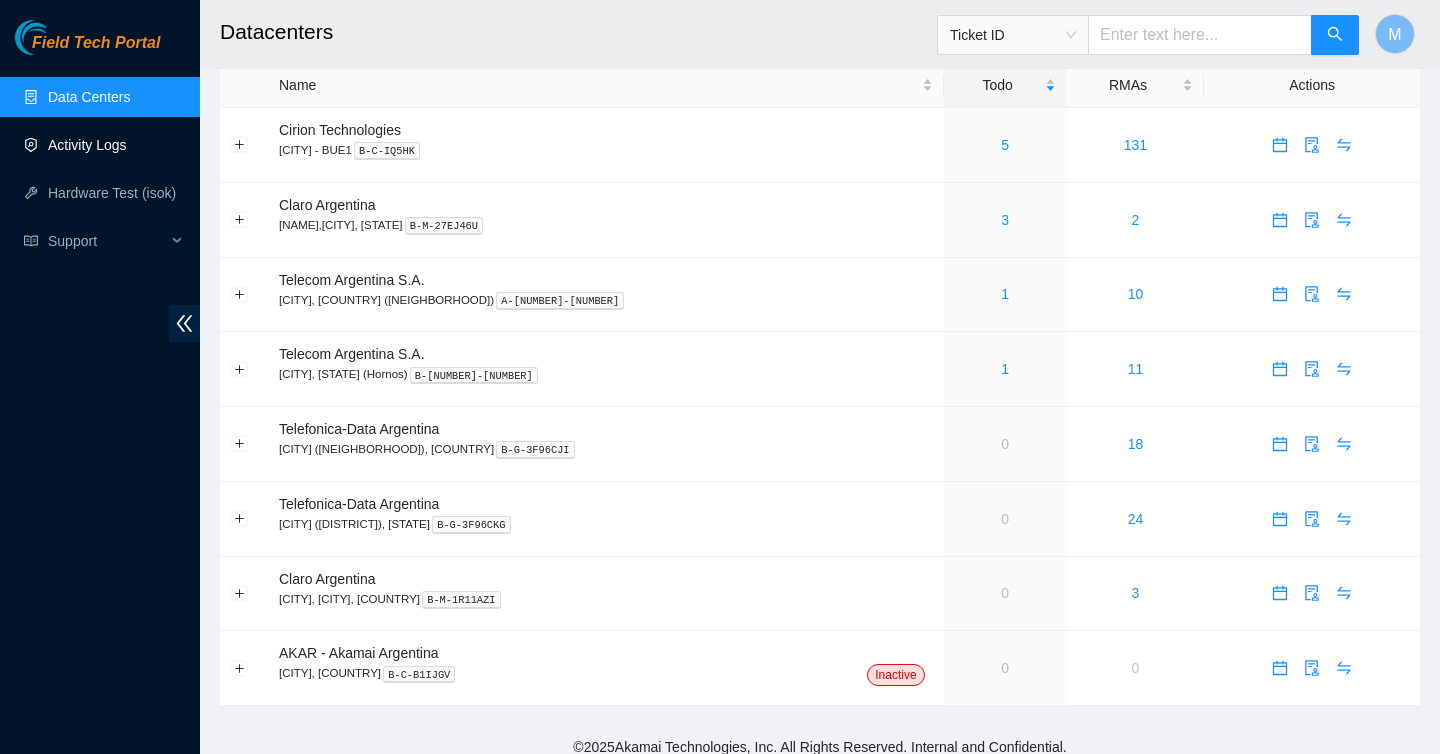 click on "Activity Logs" at bounding box center (87, 145) 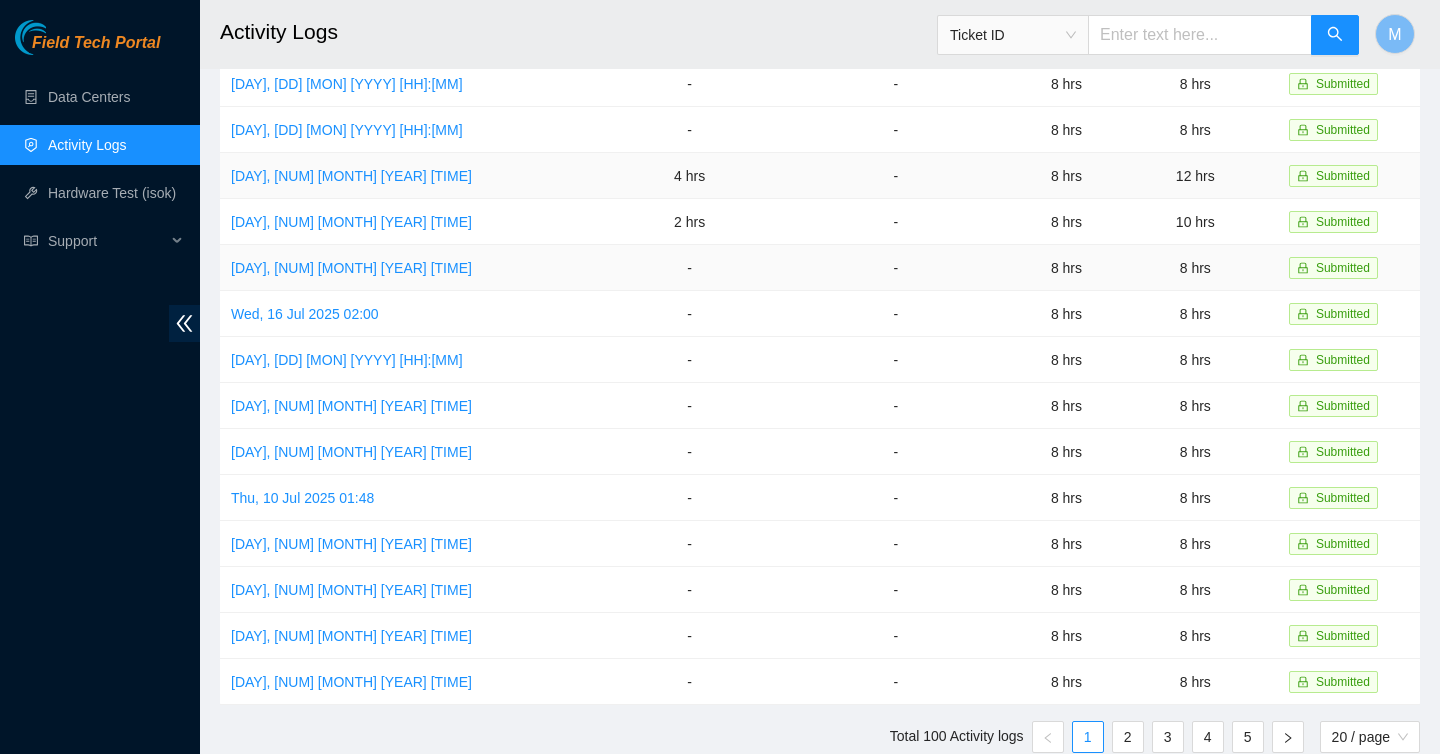 scroll, scrollTop: 417, scrollLeft: 0, axis: vertical 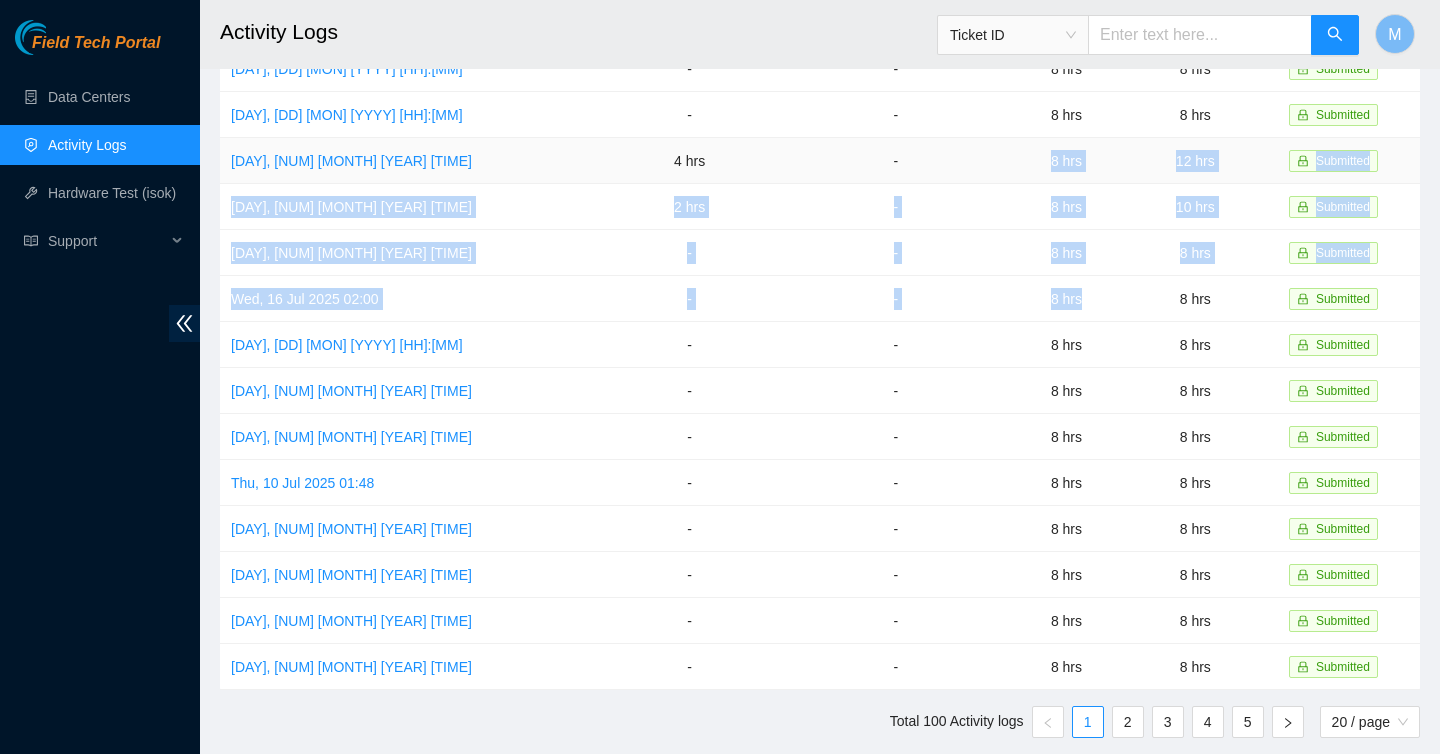 drag, startPoint x: 1057, startPoint y: 291, endPoint x: 981, endPoint y: 143, distance: 166.37308 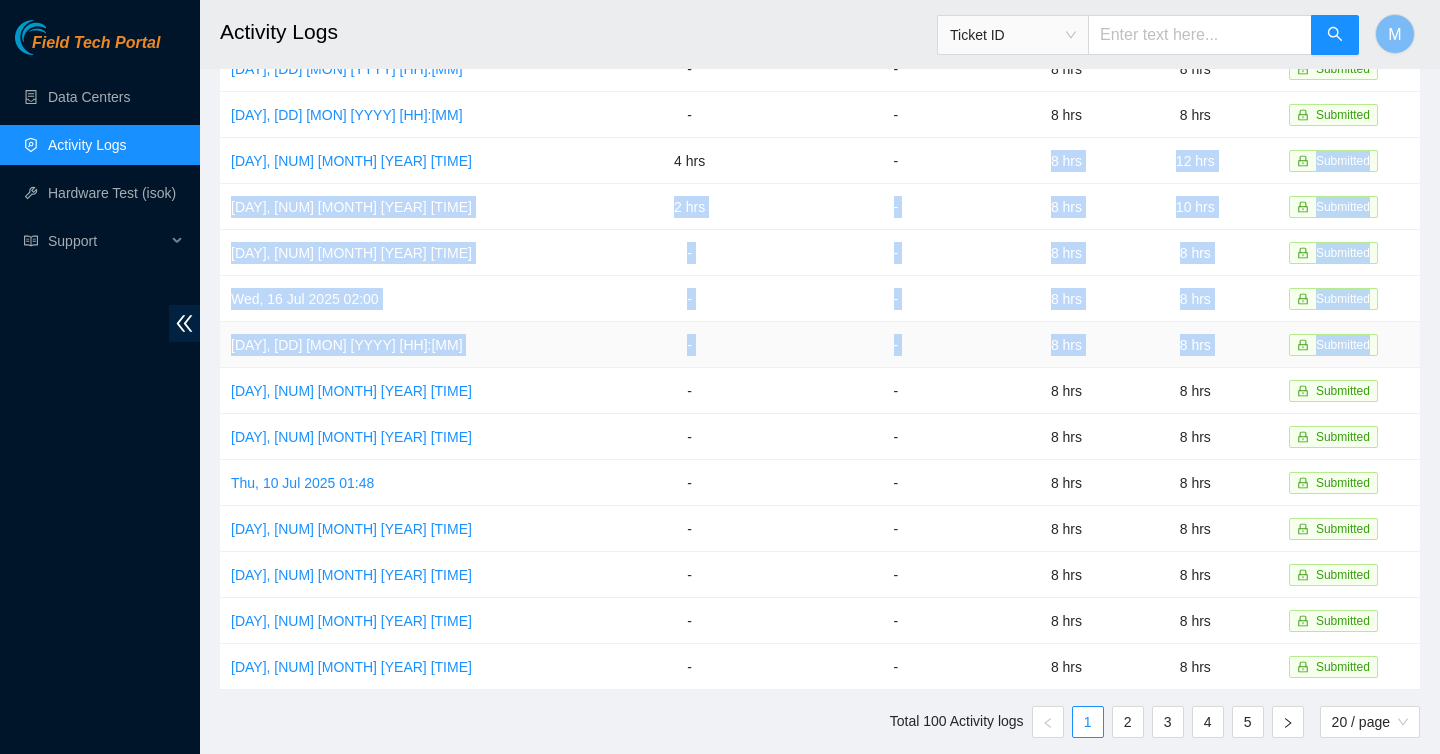drag, startPoint x: 981, startPoint y: 143, endPoint x: 1383, endPoint y: 345, distance: 449.89777 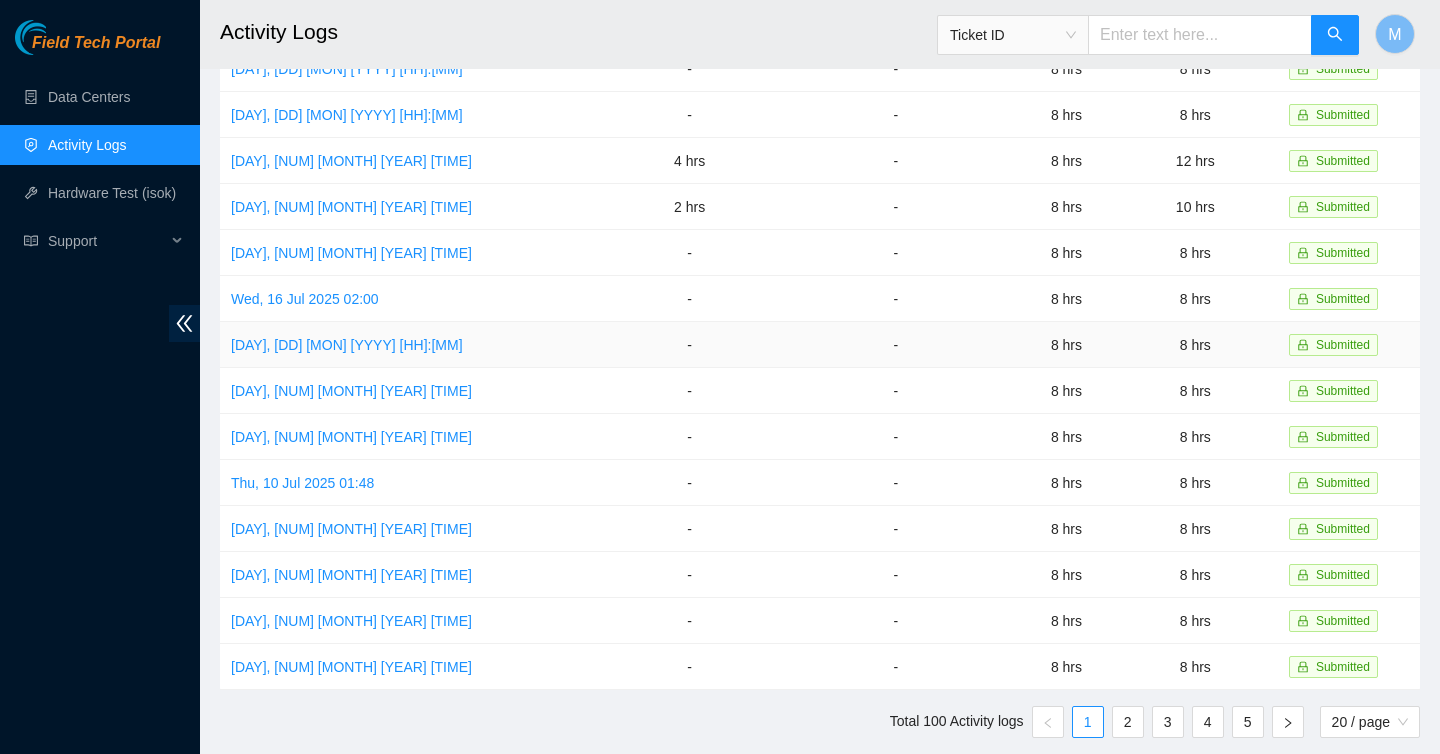 click on "Submitted" at bounding box center [1337, 345] 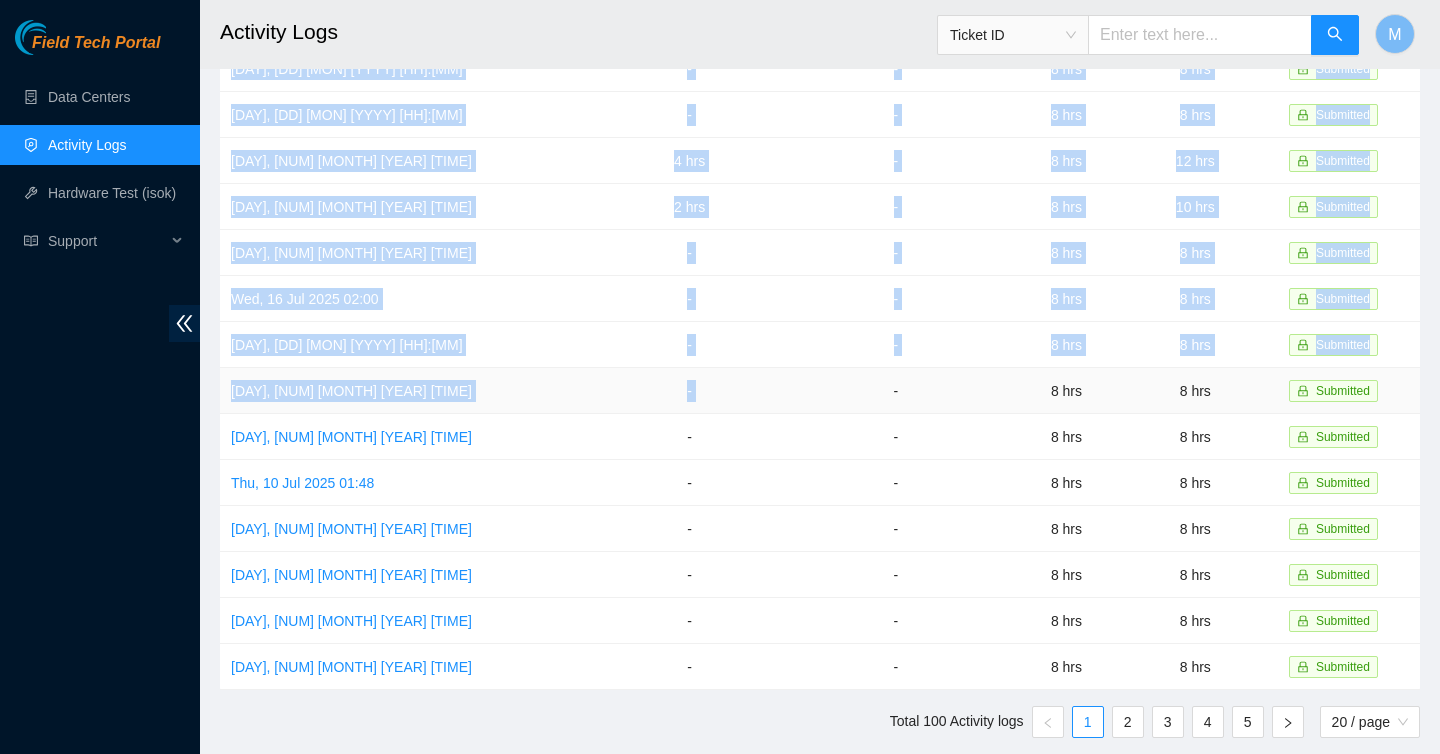 drag, startPoint x: 205, startPoint y: 262, endPoint x: 942, endPoint y: 365, distance: 744.1626 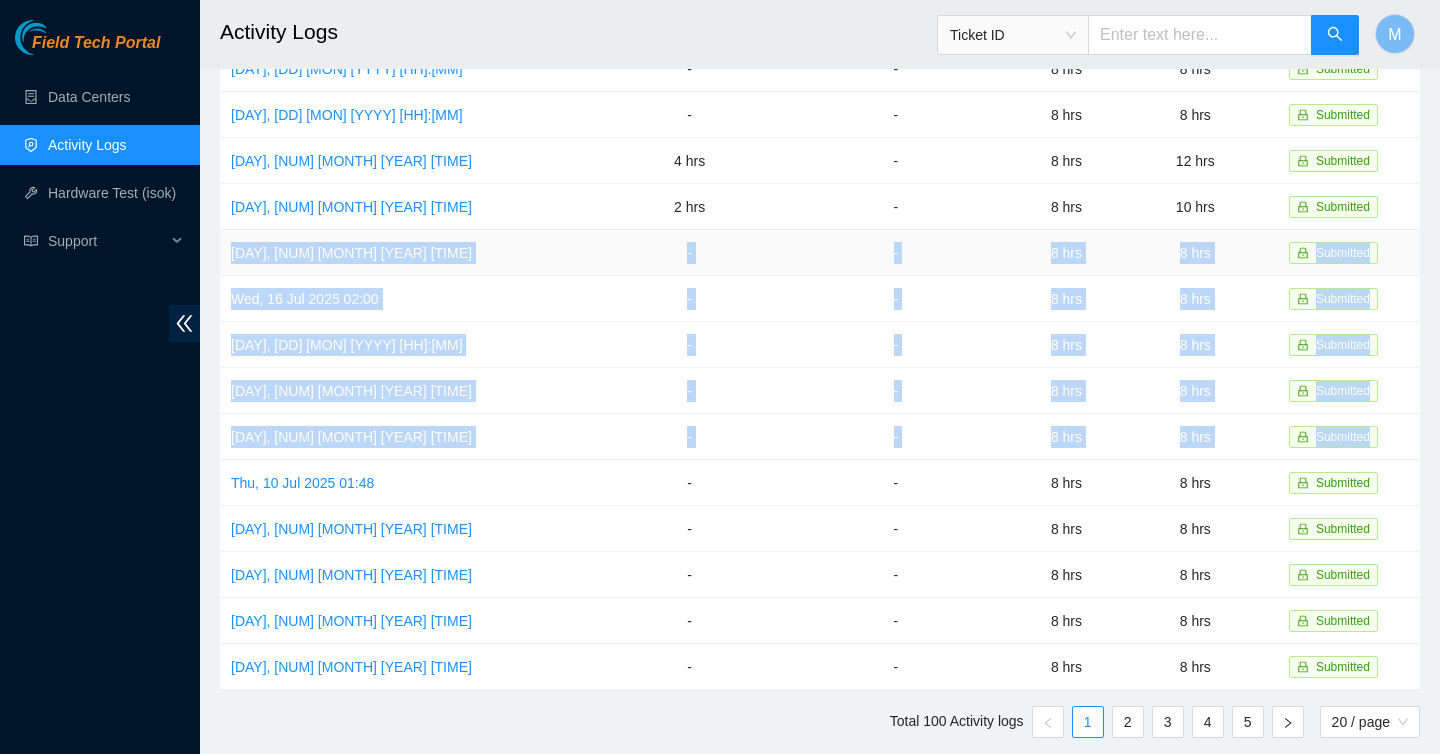 drag, startPoint x: 1401, startPoint y: 438, endPoint x: 391, endPoint y: 231, distance: 1030.9941 